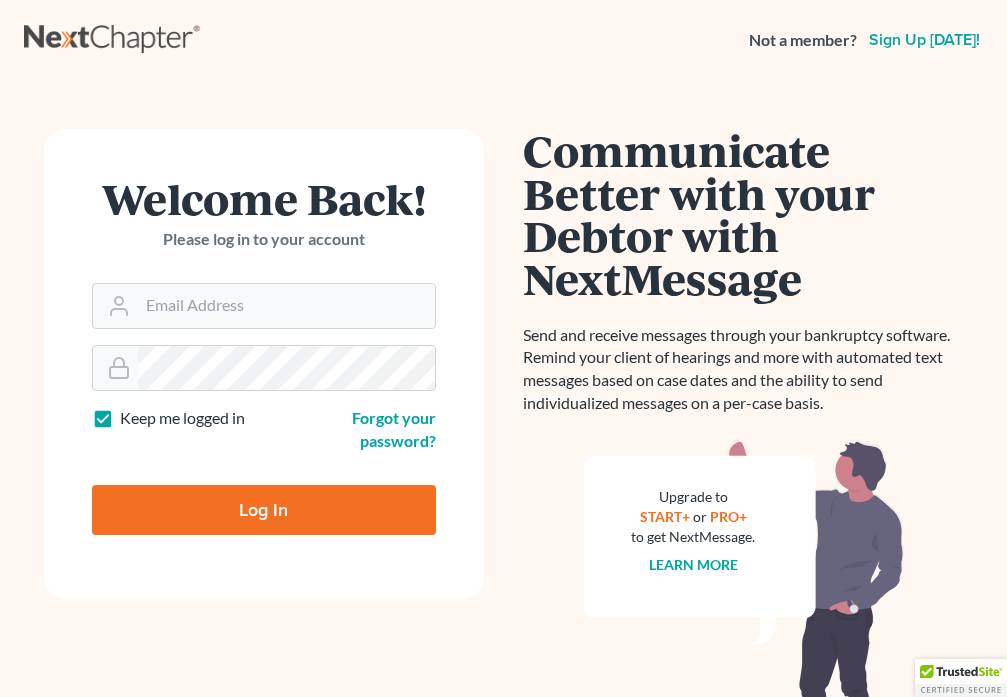 scroll, scrollTop: 0, scrollLeft: 0, axis: both 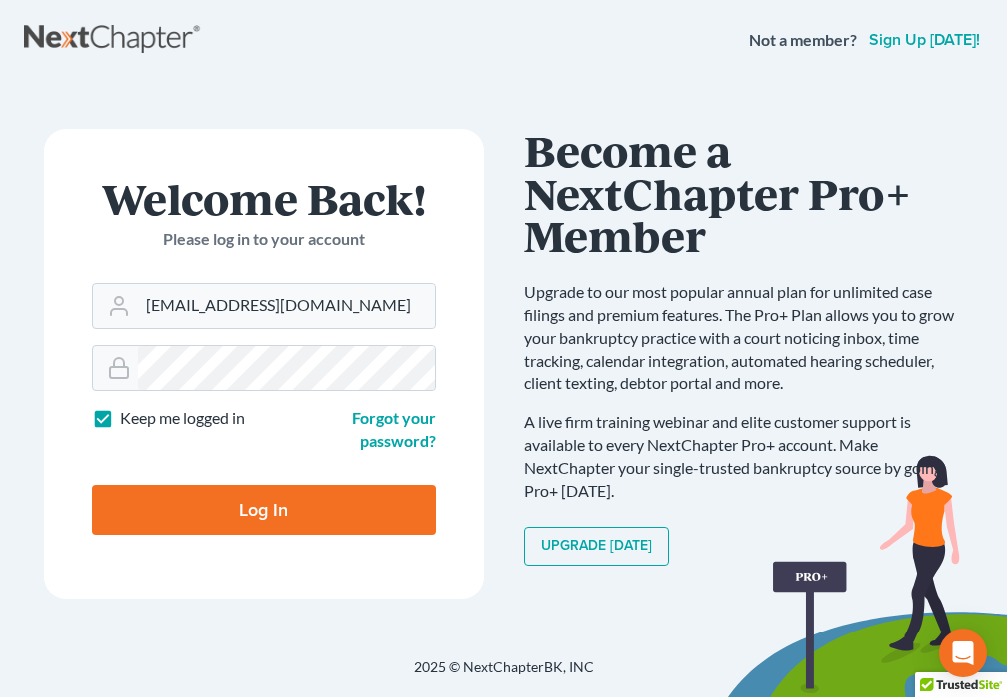 type on "[EMAIL_ADDRESS][DOMAIN_NAME]" 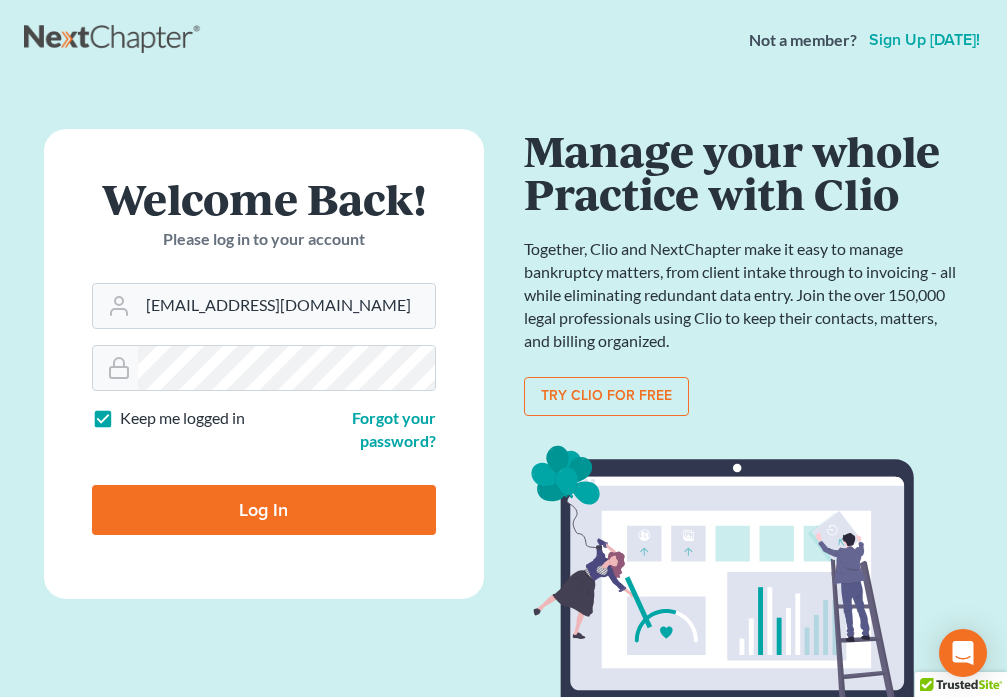 click on "Log In" at bounding box center (264, 510) 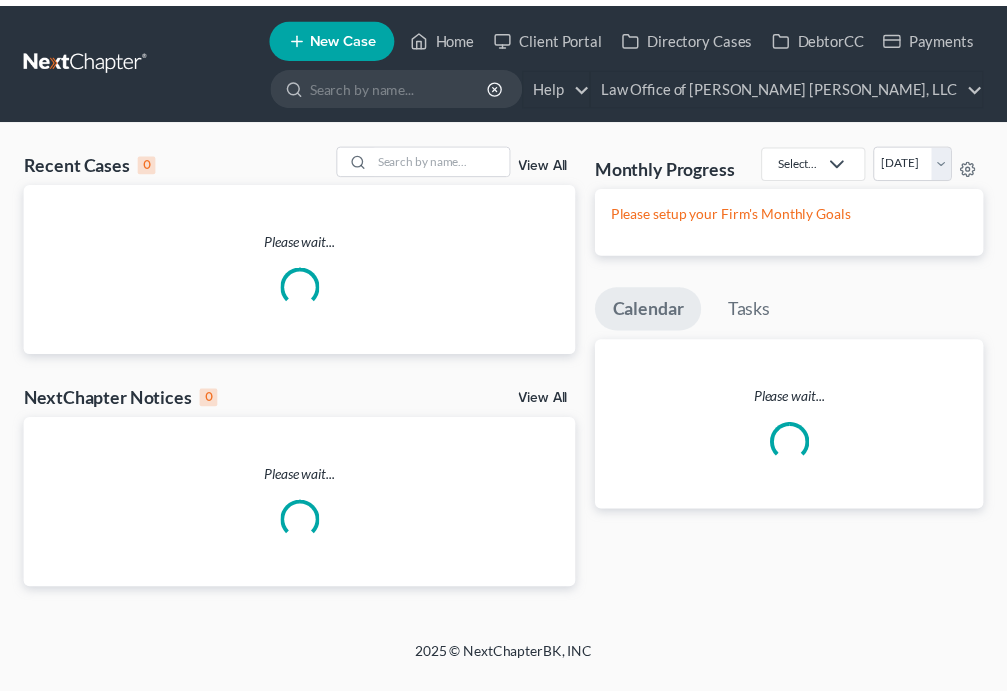 scroll, scrollTop: 0, scrollLeft: 0, axis: both 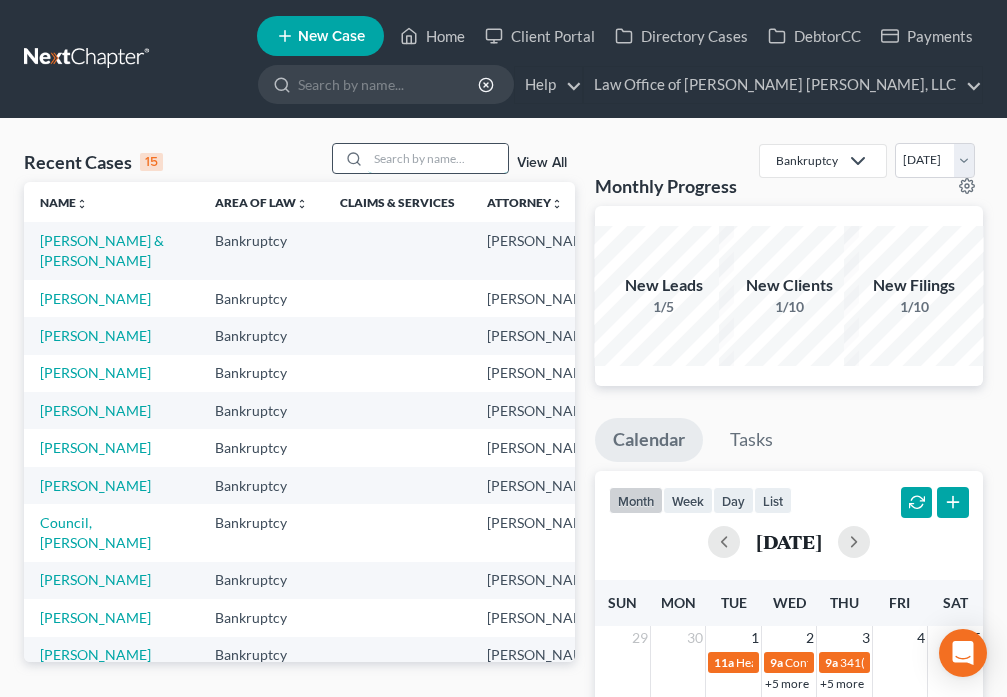 click at bounding box center (438, 158) 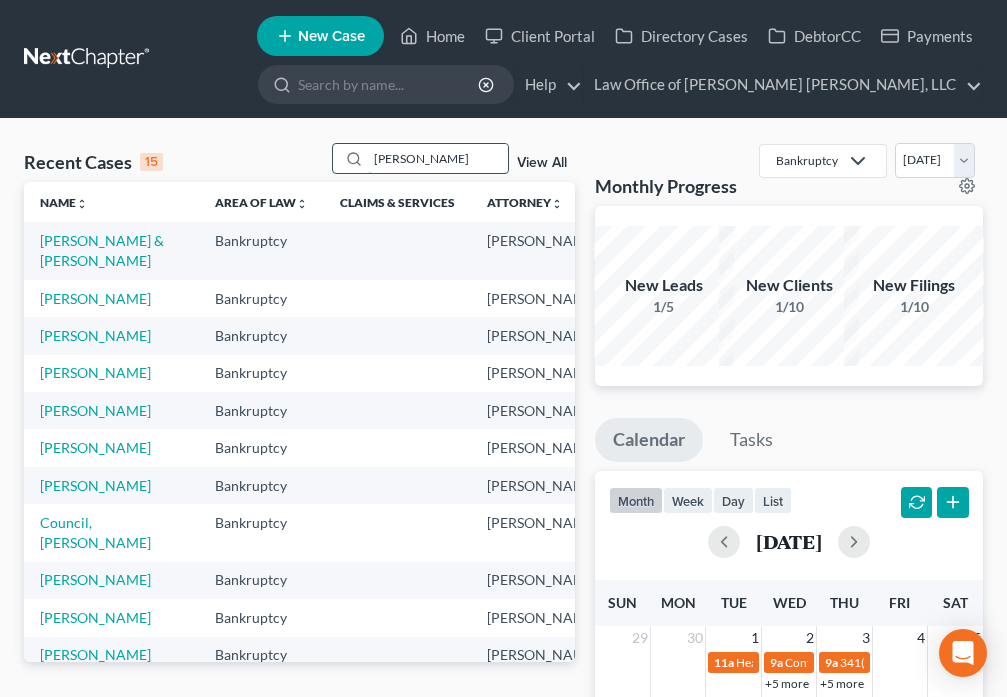 type on "[PERSON_NAME]" 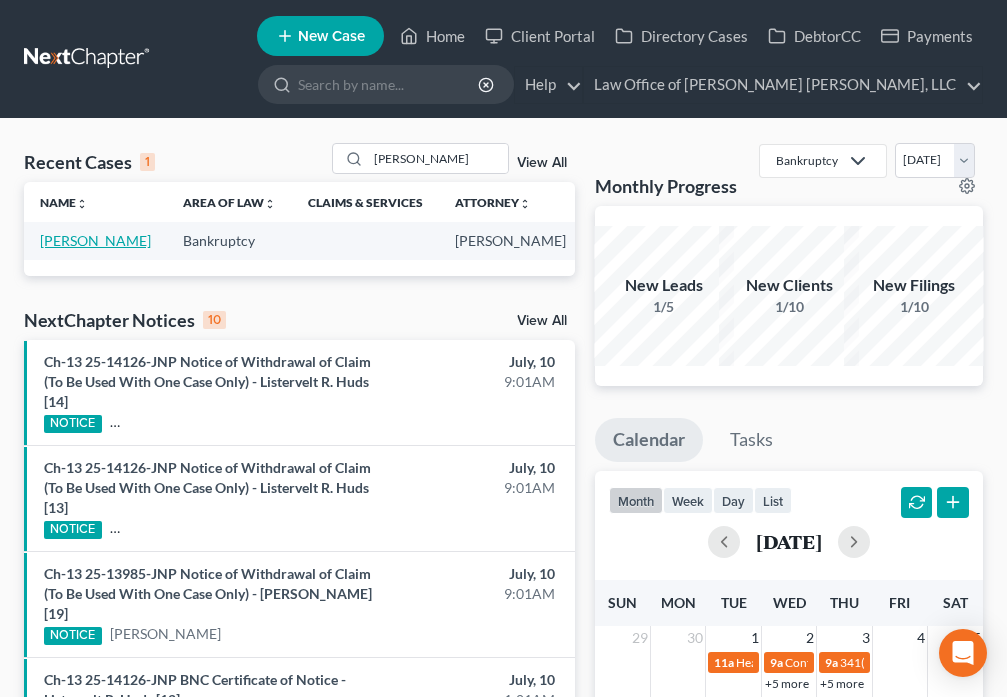 click on "[PERSON_NAME]" at bounding box center [95, 240] 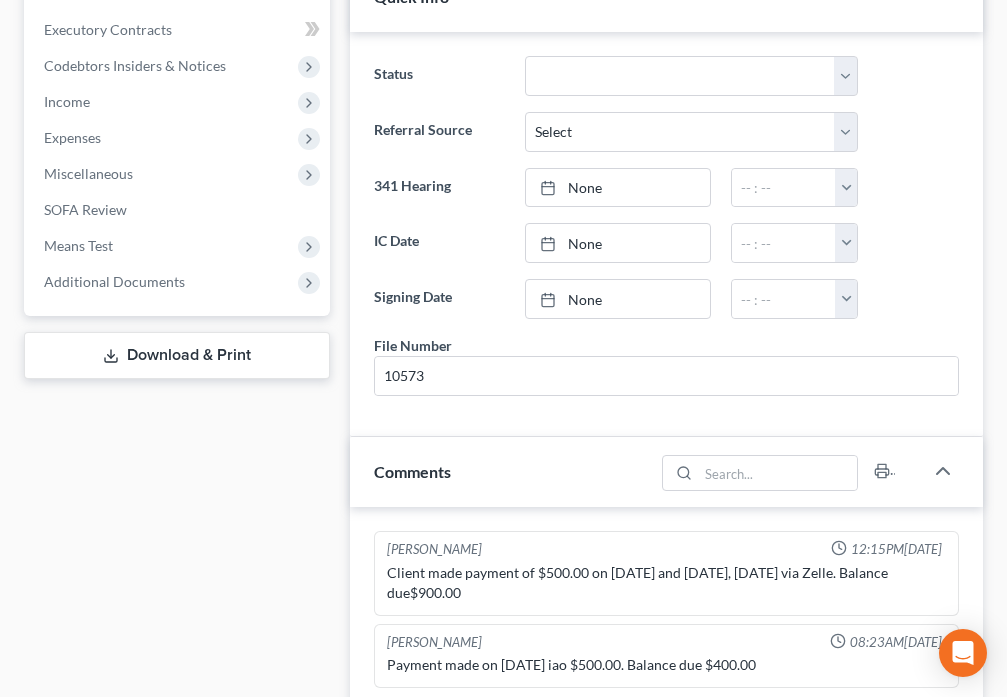 scroll, scrollTop: 817, scrollLeft: 0, axis: vertical 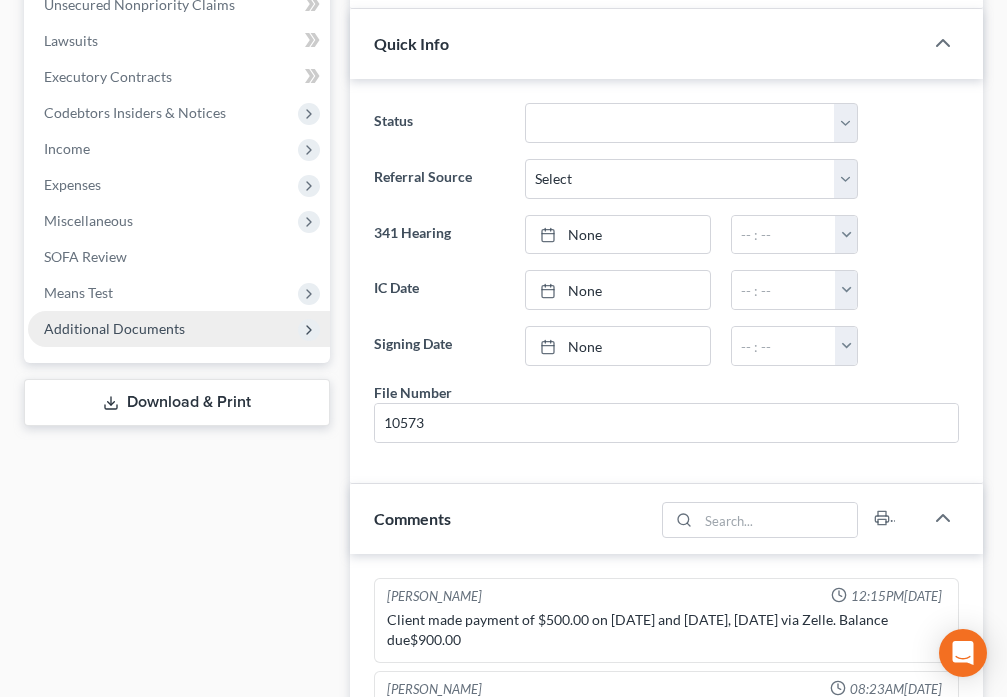 click on "Additional Documents" at bounding box center (114, 328) 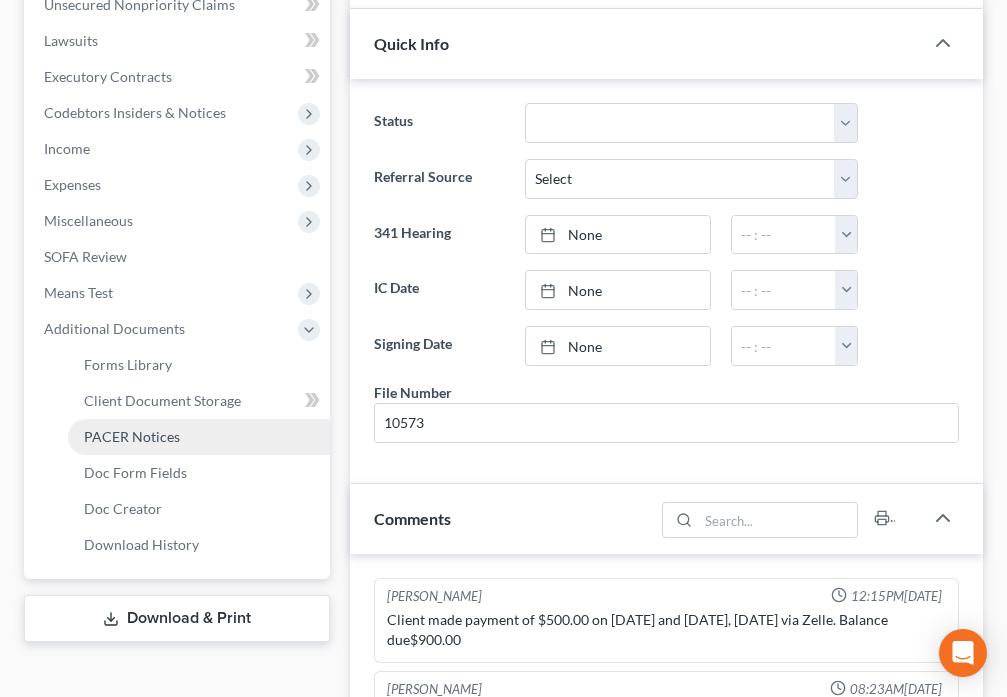 click on "PACER Notices" at bounding box center [132, 436] 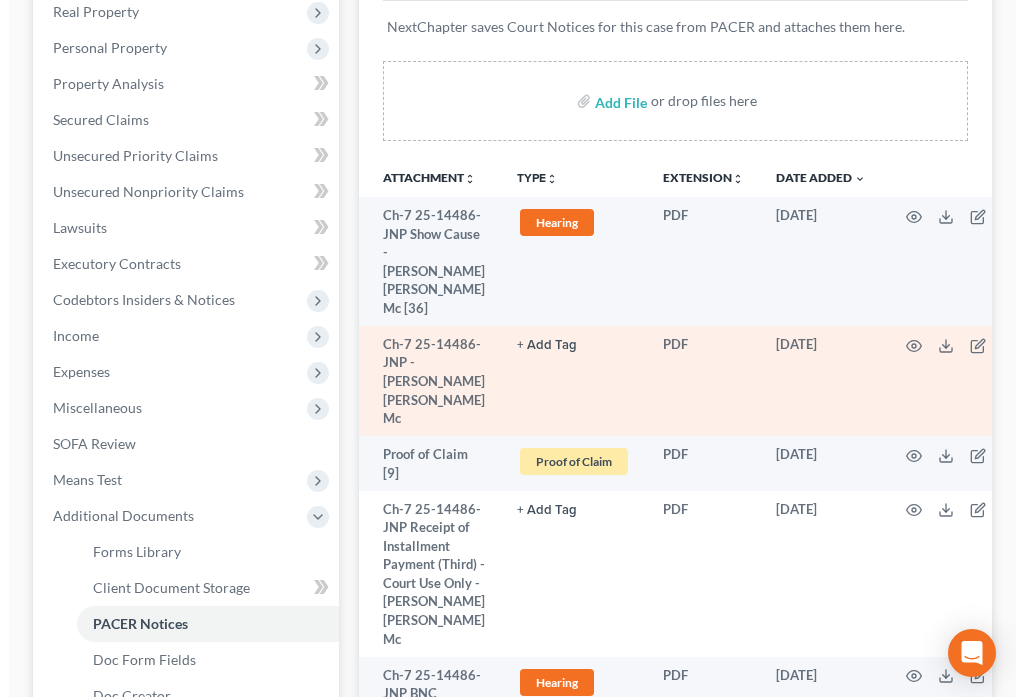scroll, scrollTop: 397, scrollLeft: 0, axis: vertical 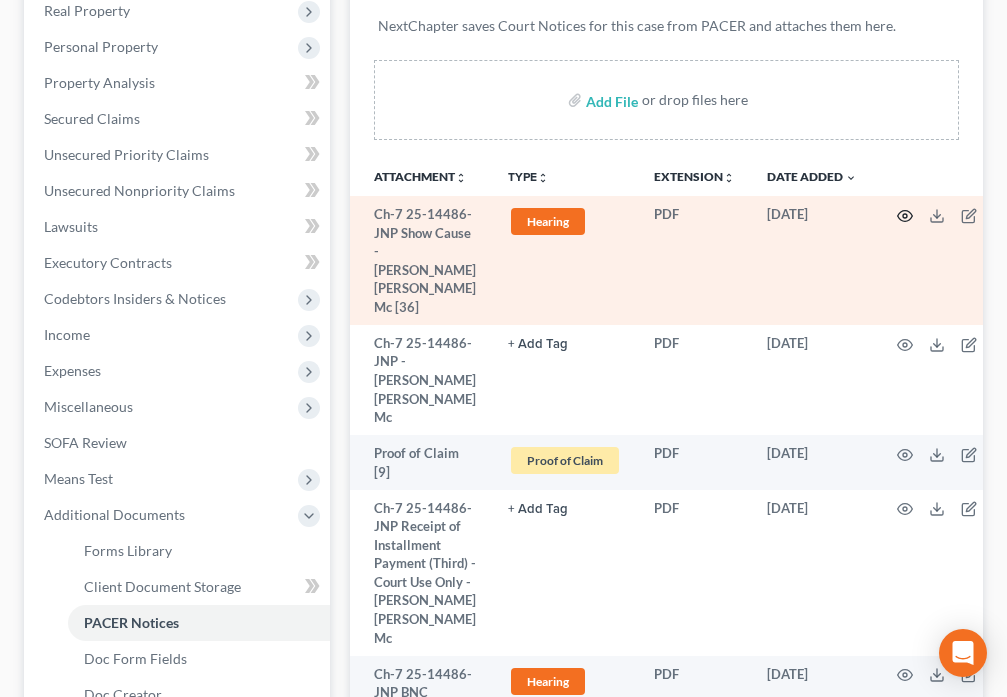 click 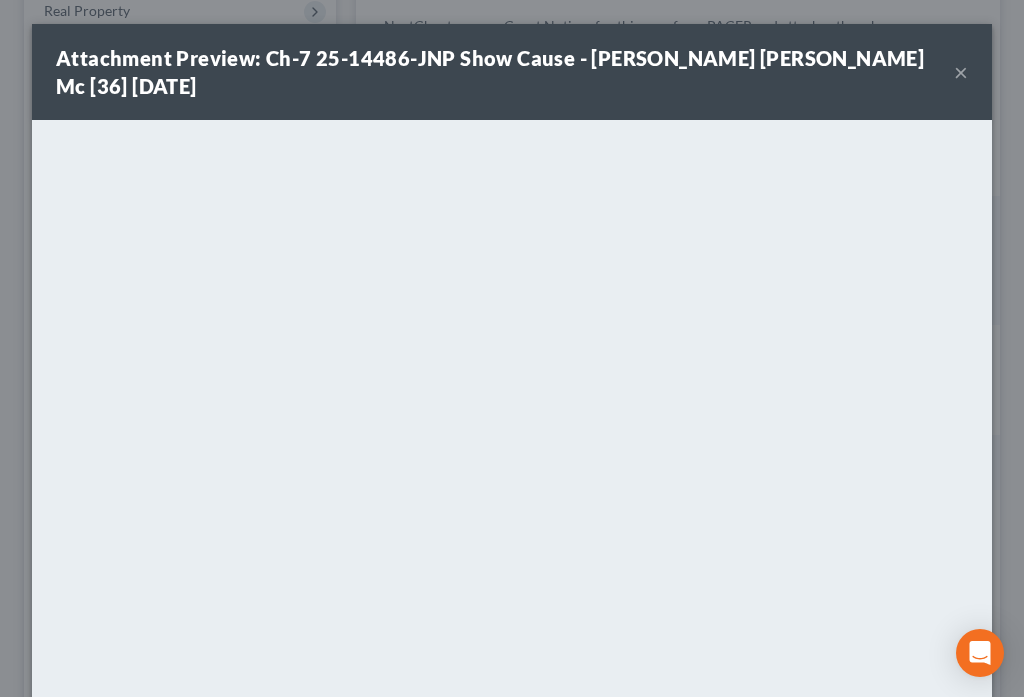 click on "×" at bounding box center [961, 72] 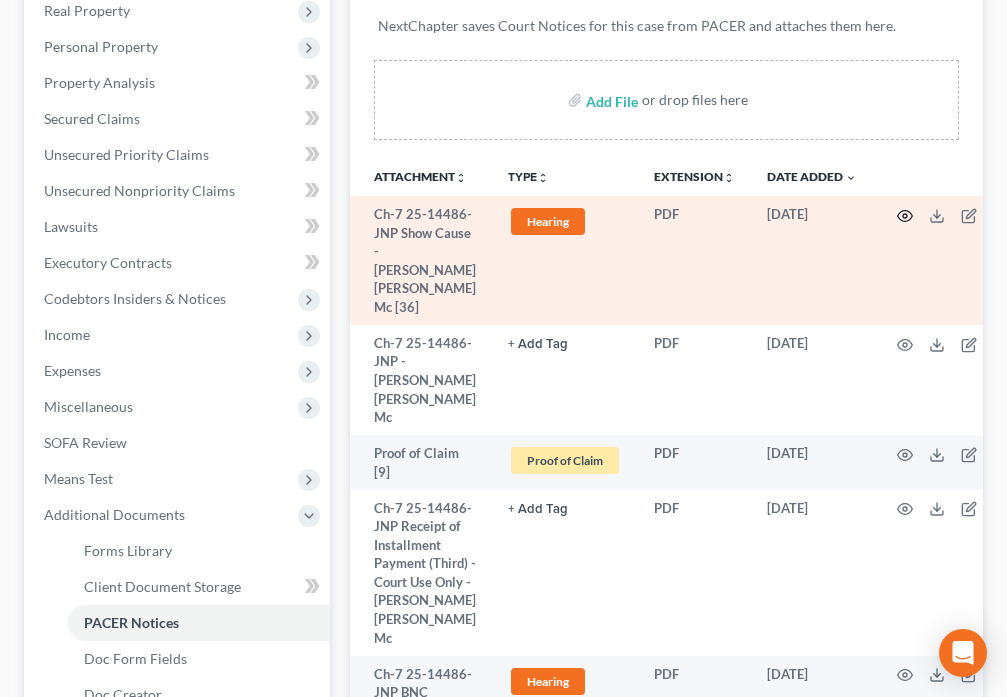 click 